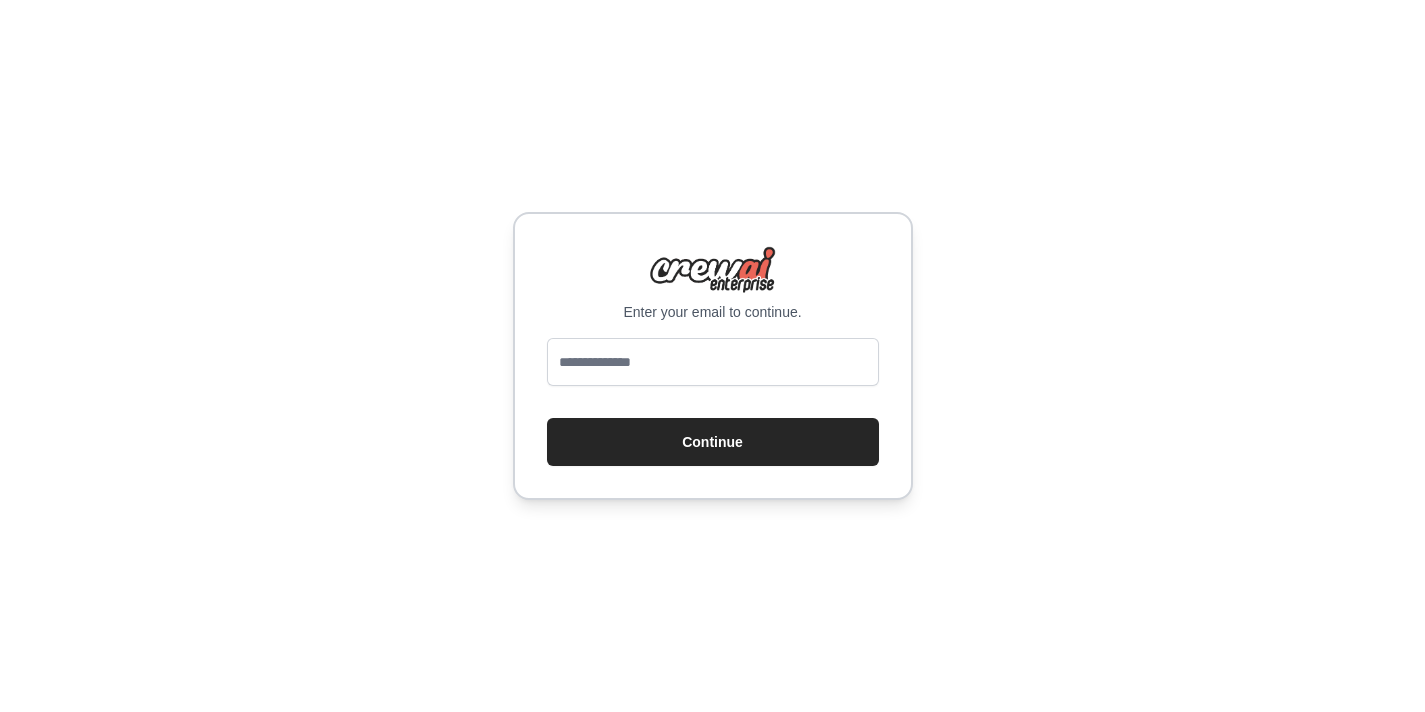 scroll, scrollTop: 0, scrollLeft: 0, axis: both 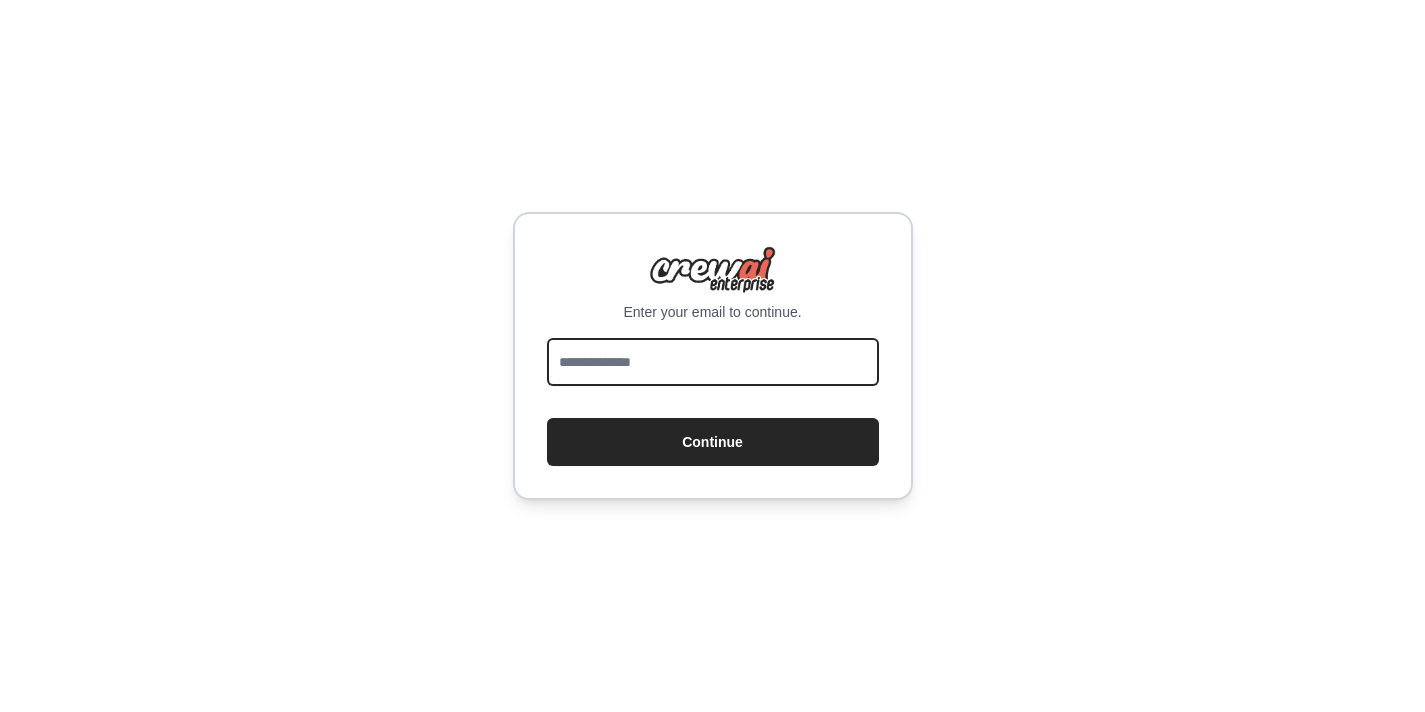 click at bounding box center [713, 362] 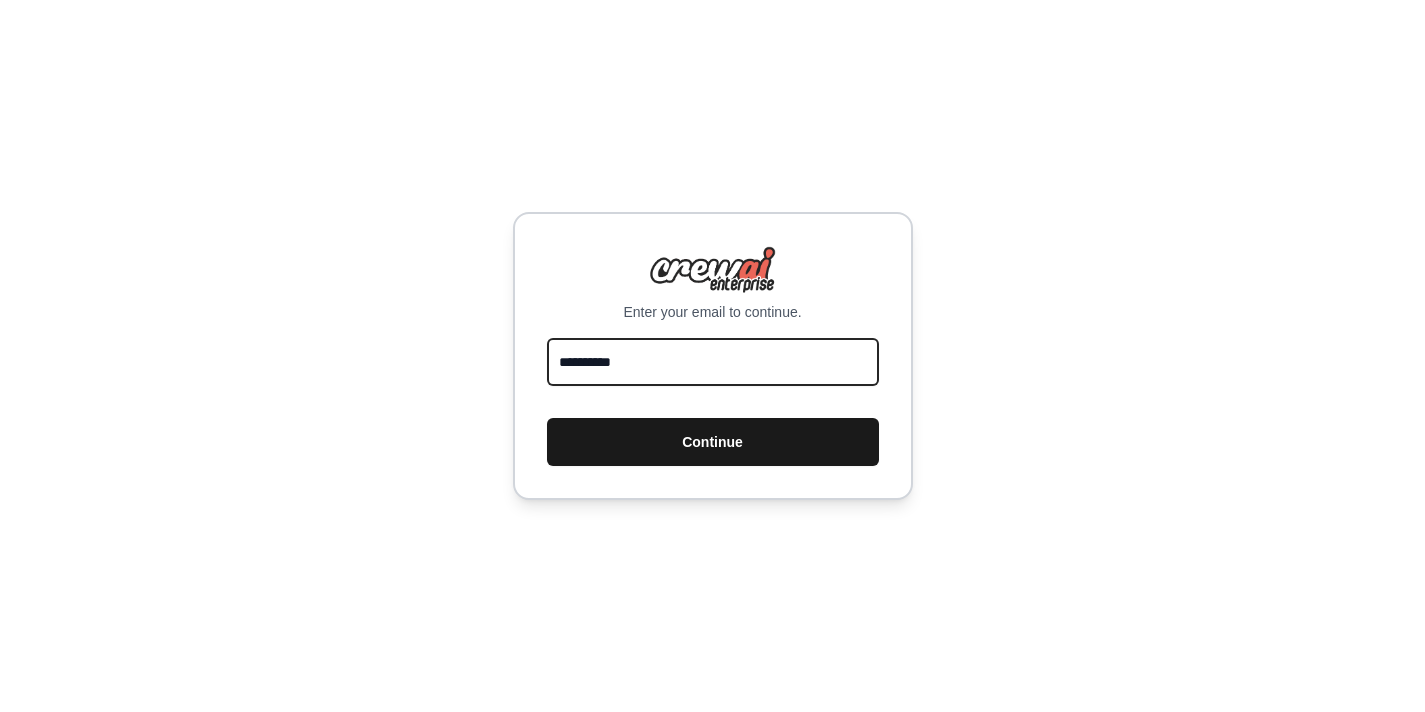 type on "**********" 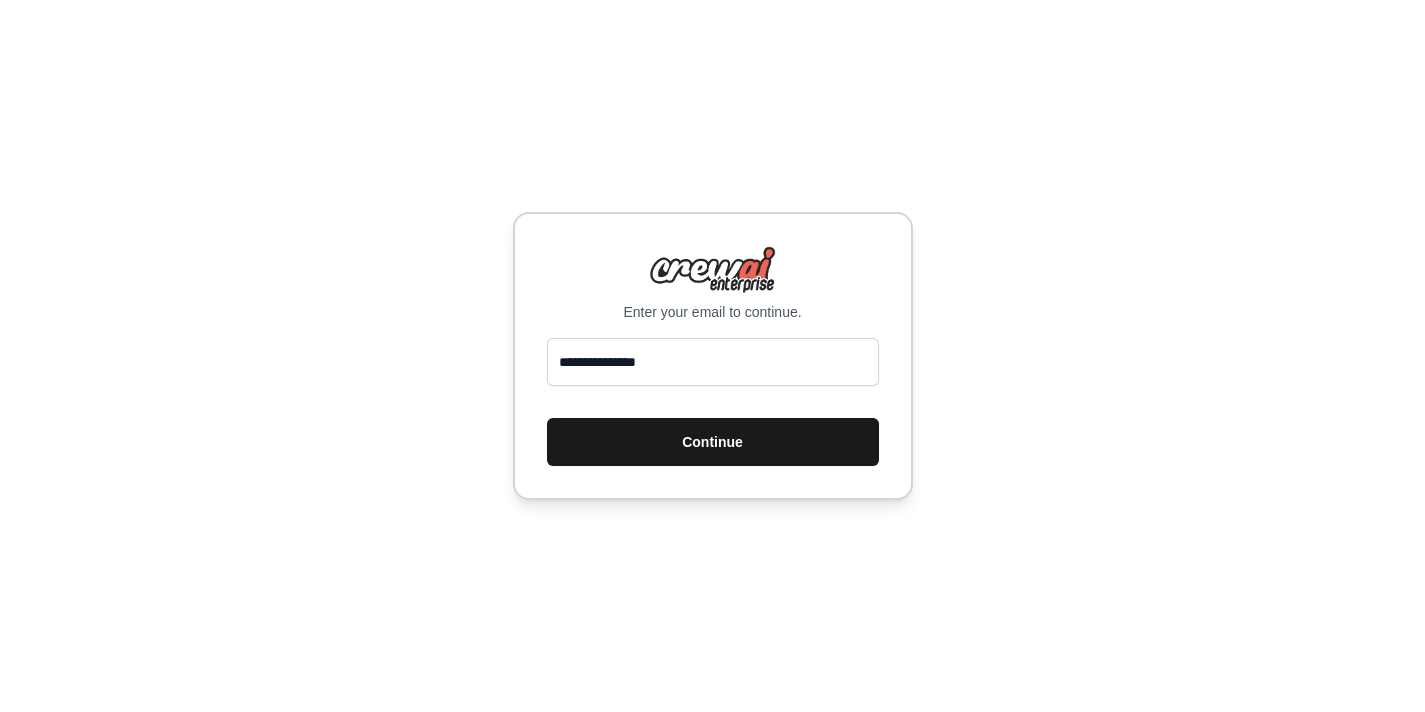 click on "Continue" at bounding box center (713, 442) 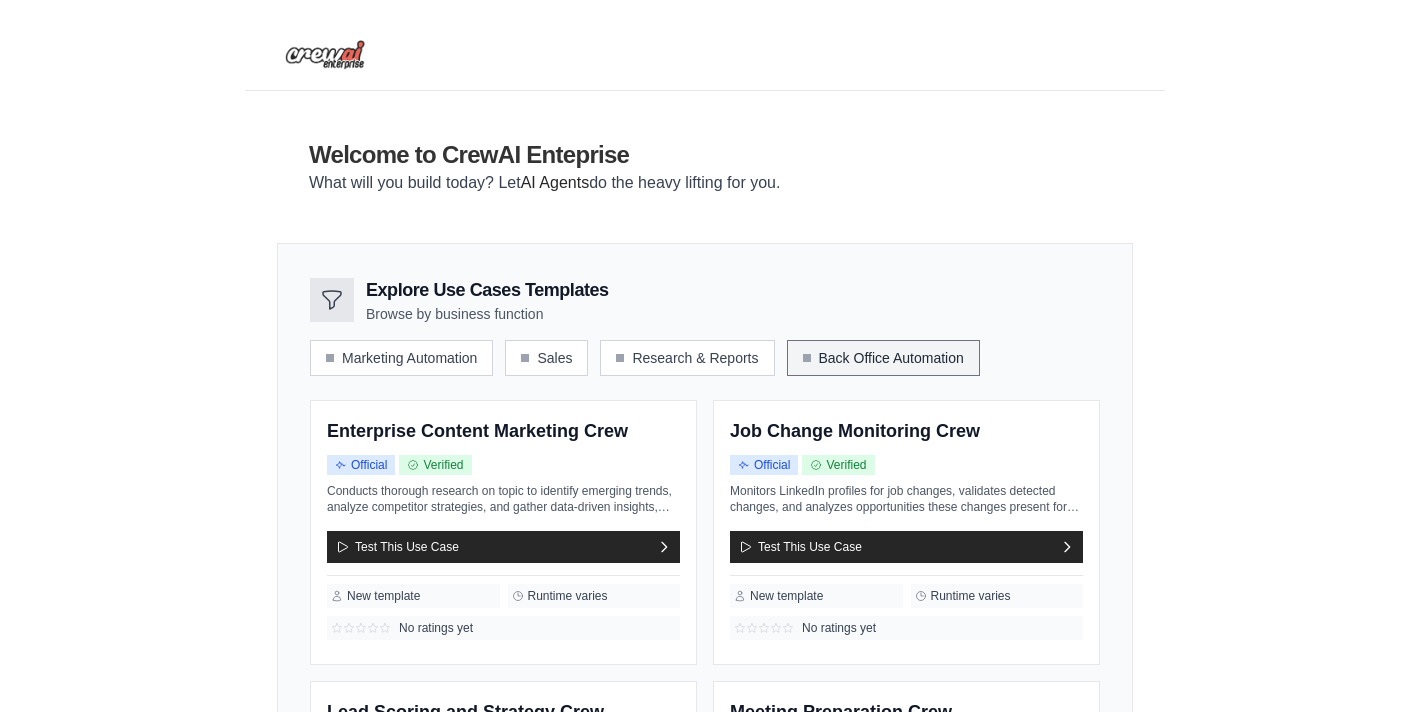 scroll, scrollTop: 0, scrollLeft: 0, axis: both 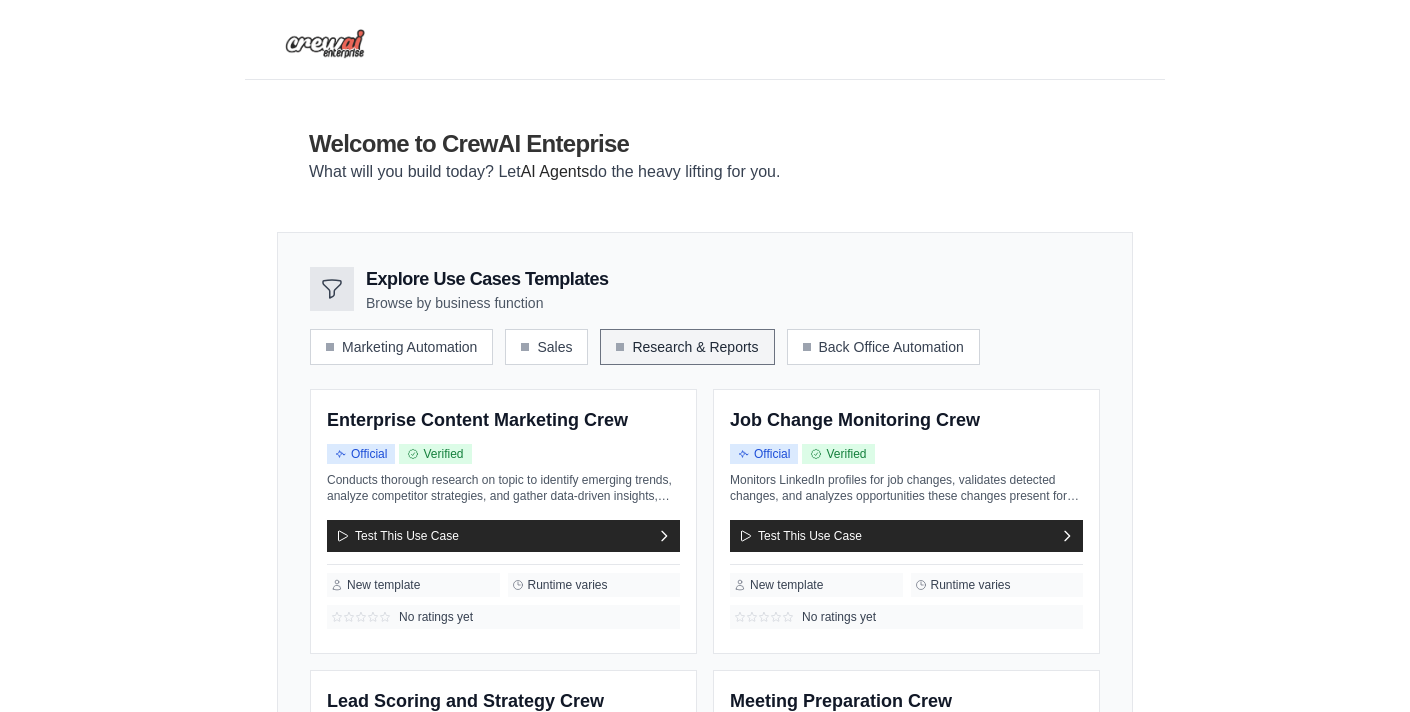 click on "Research & Reports" at bounding box center [687, 347] 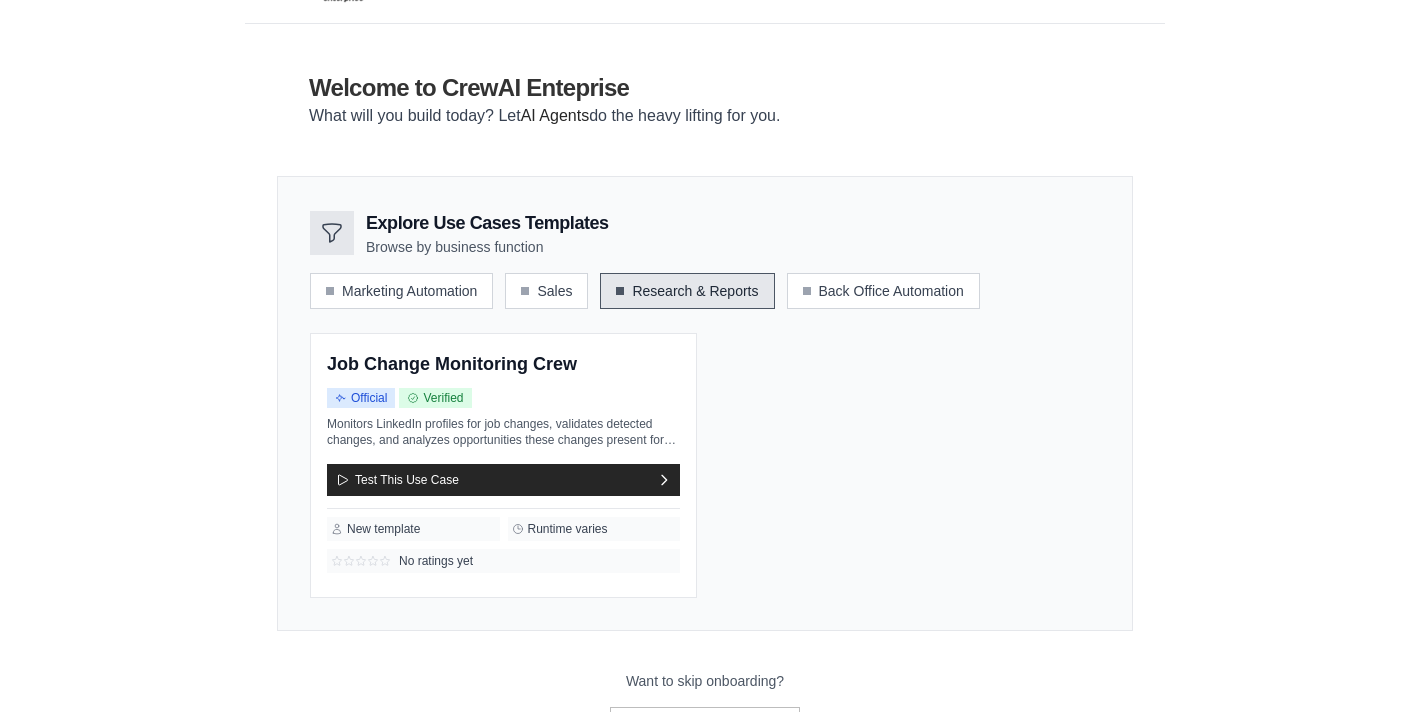 scroll, scrollTop: 68, scrollLeft: 0, axis: vertical 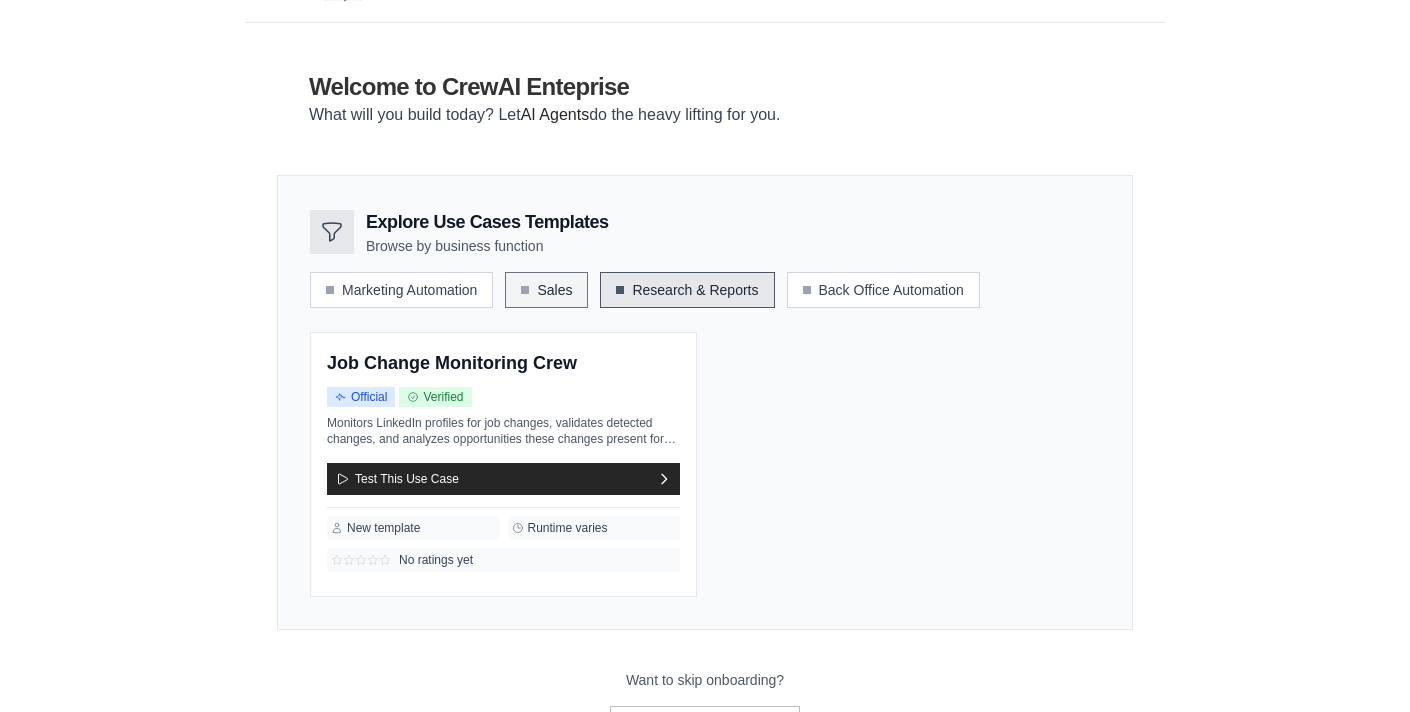 click on "Sales" at bounding box center [546, 290] 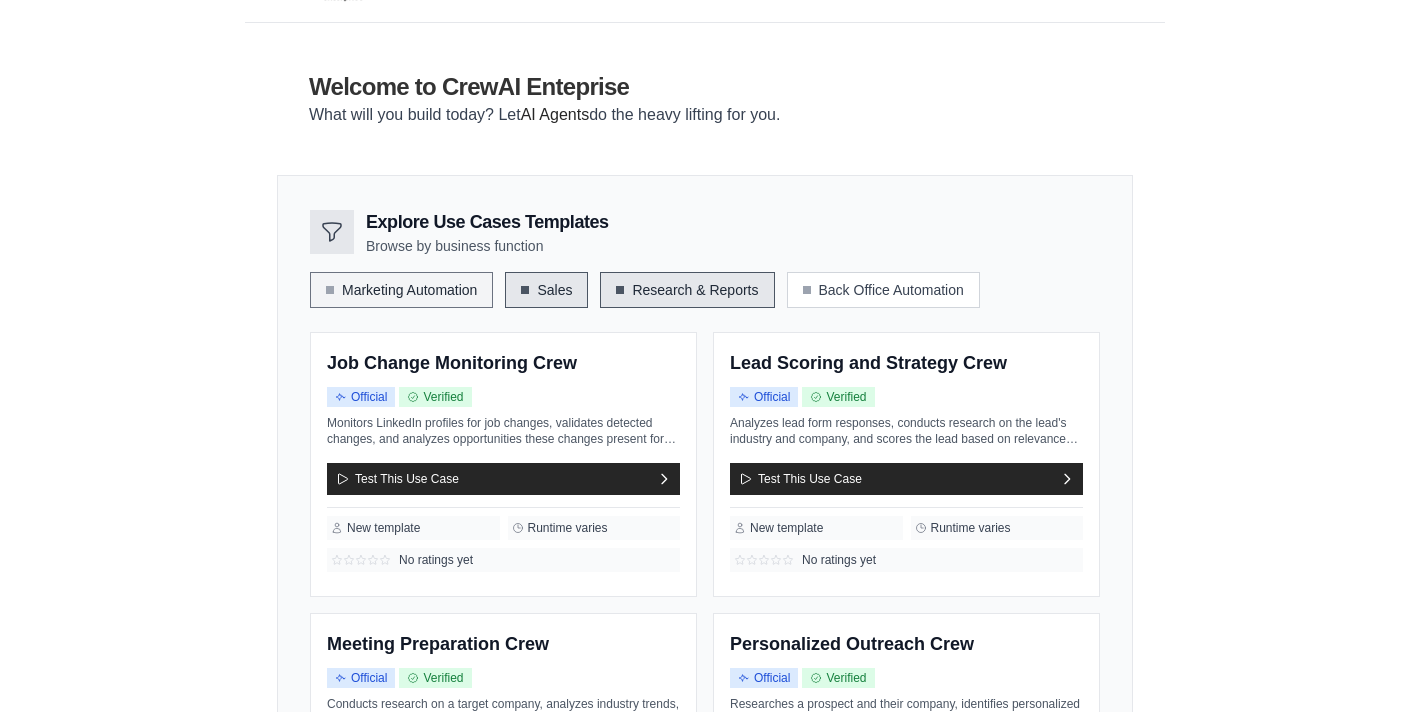 click on "Marketing Automation" at bounding box center (401, 290) 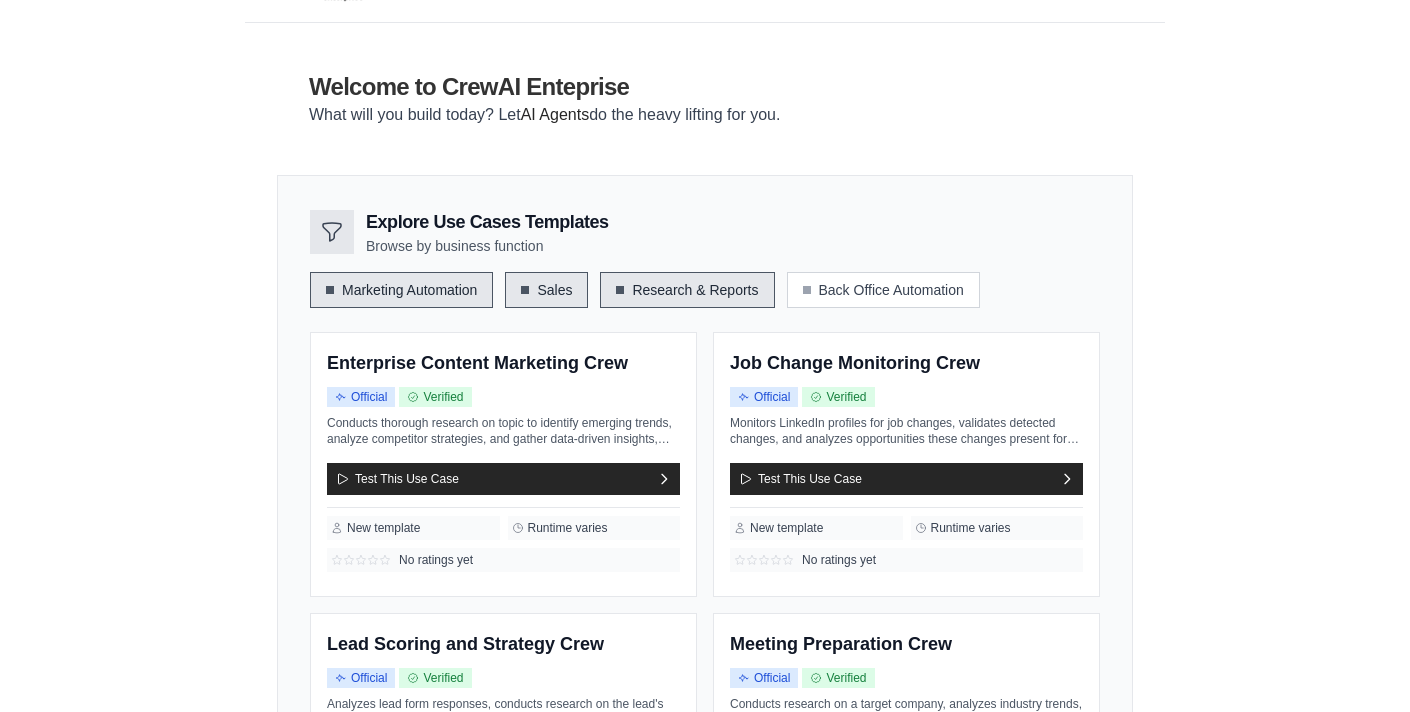 scroll, scrollTop: 72, scrollLeft: 0, axis: vertical 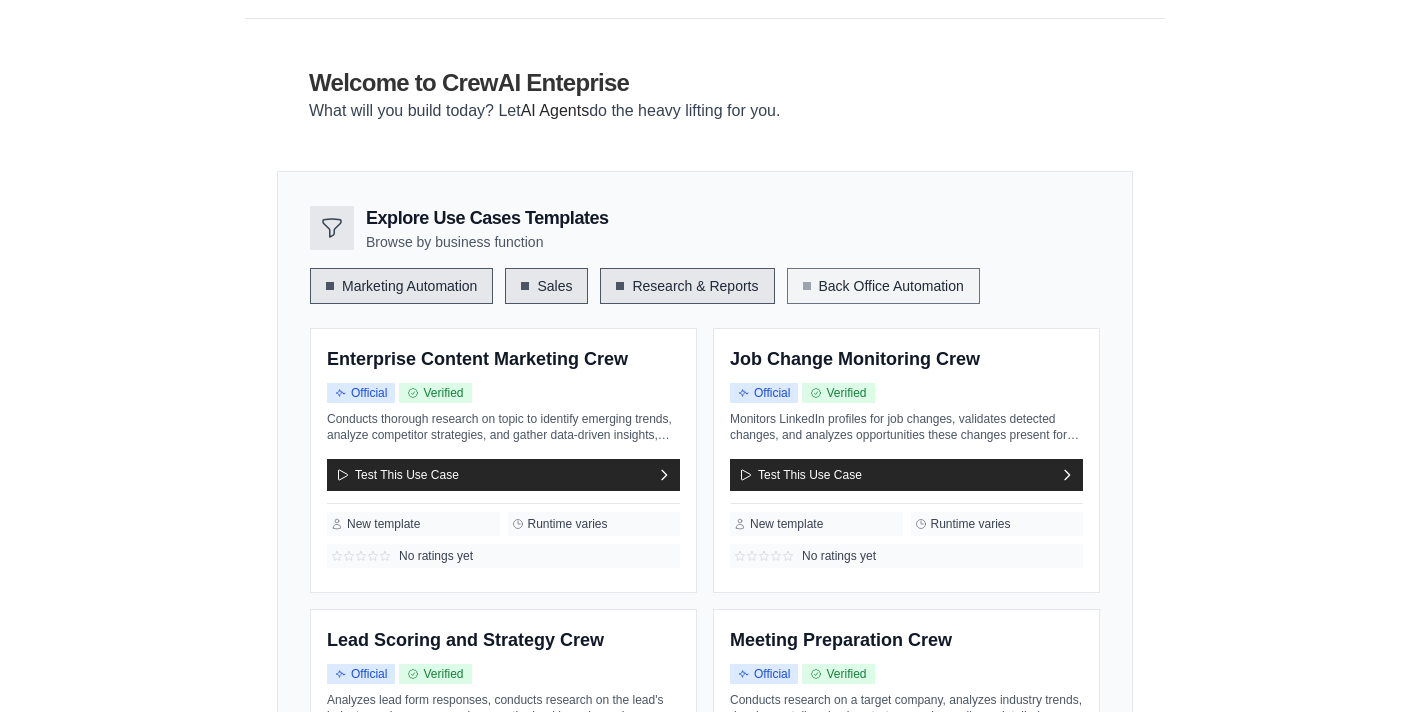 click on "Back Office Automation" at bounding box center (883, 286) 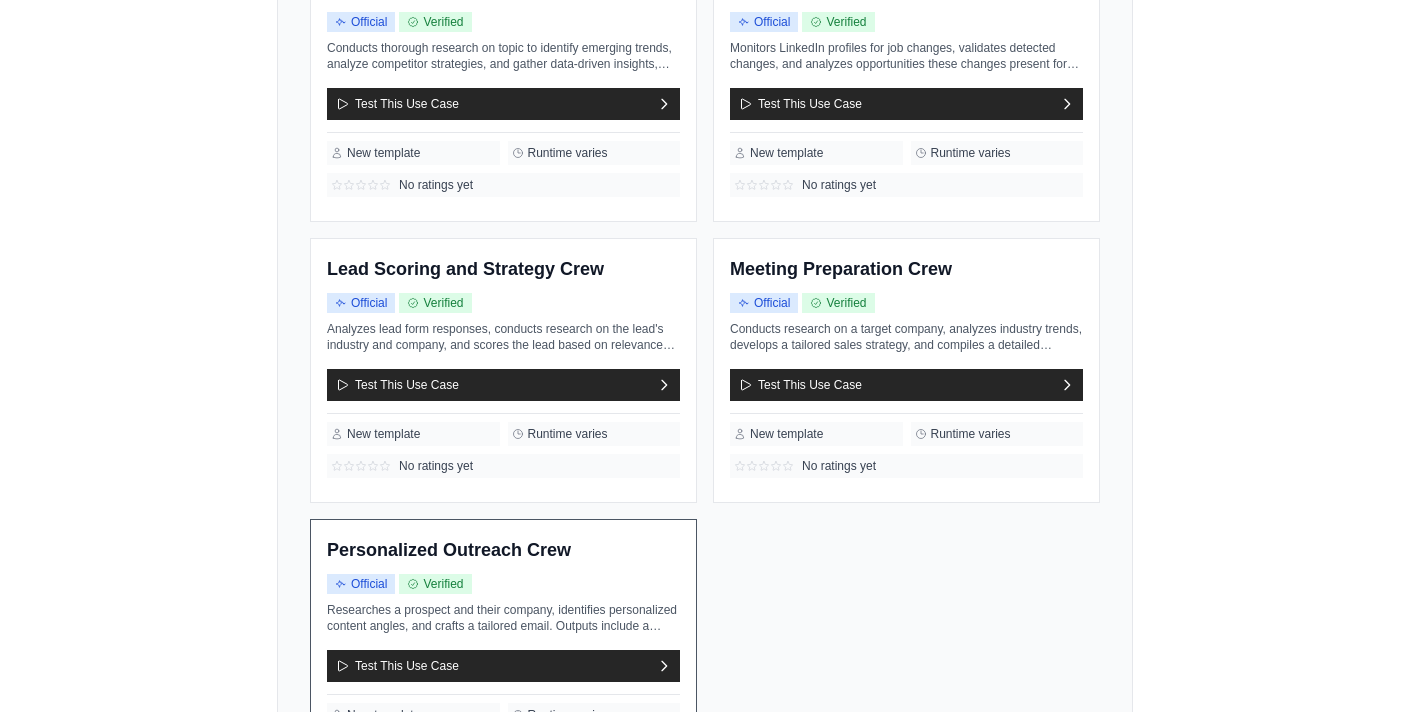 scroll, scrollTop: 689, scrollLeft: 0, axis: vertical 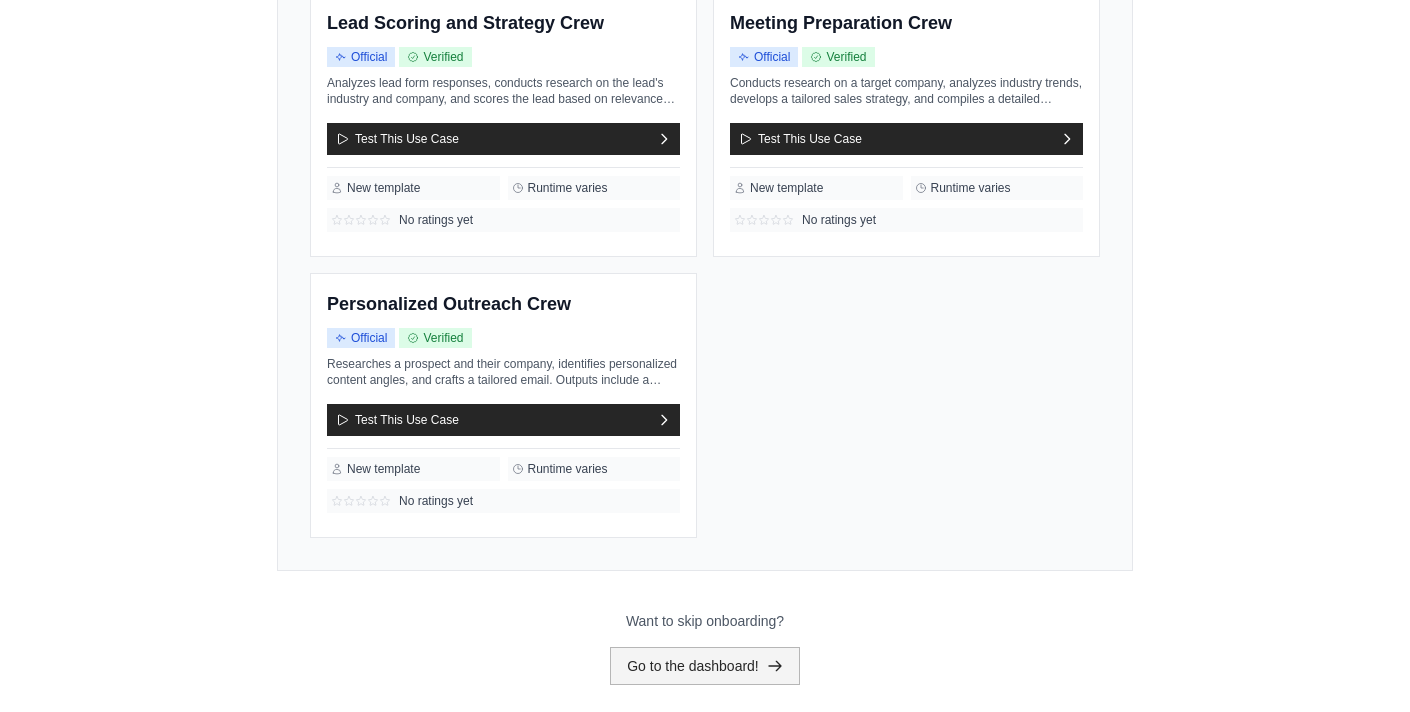click on "Go to the dashboard!" at bounding box center [705, 666] 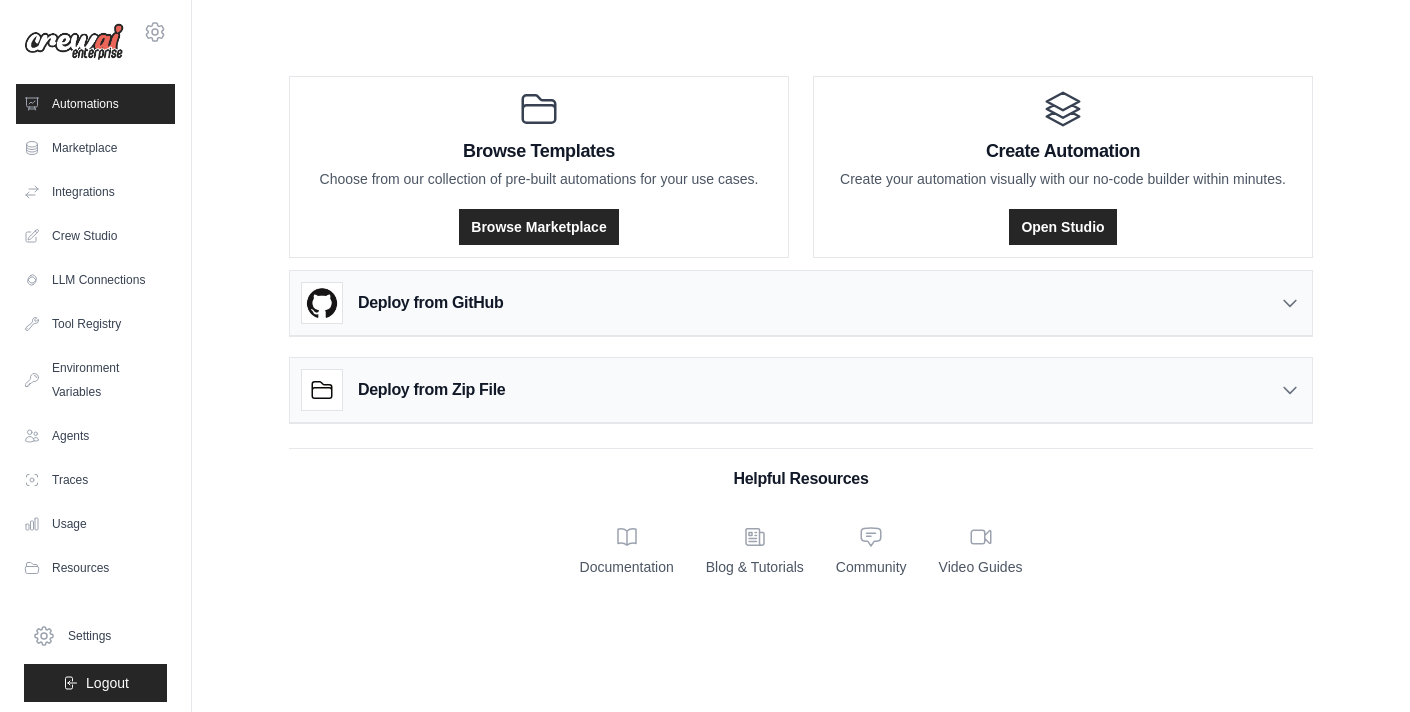 scroll, scrollTop: 0, scrollLeft: 0, axis: both 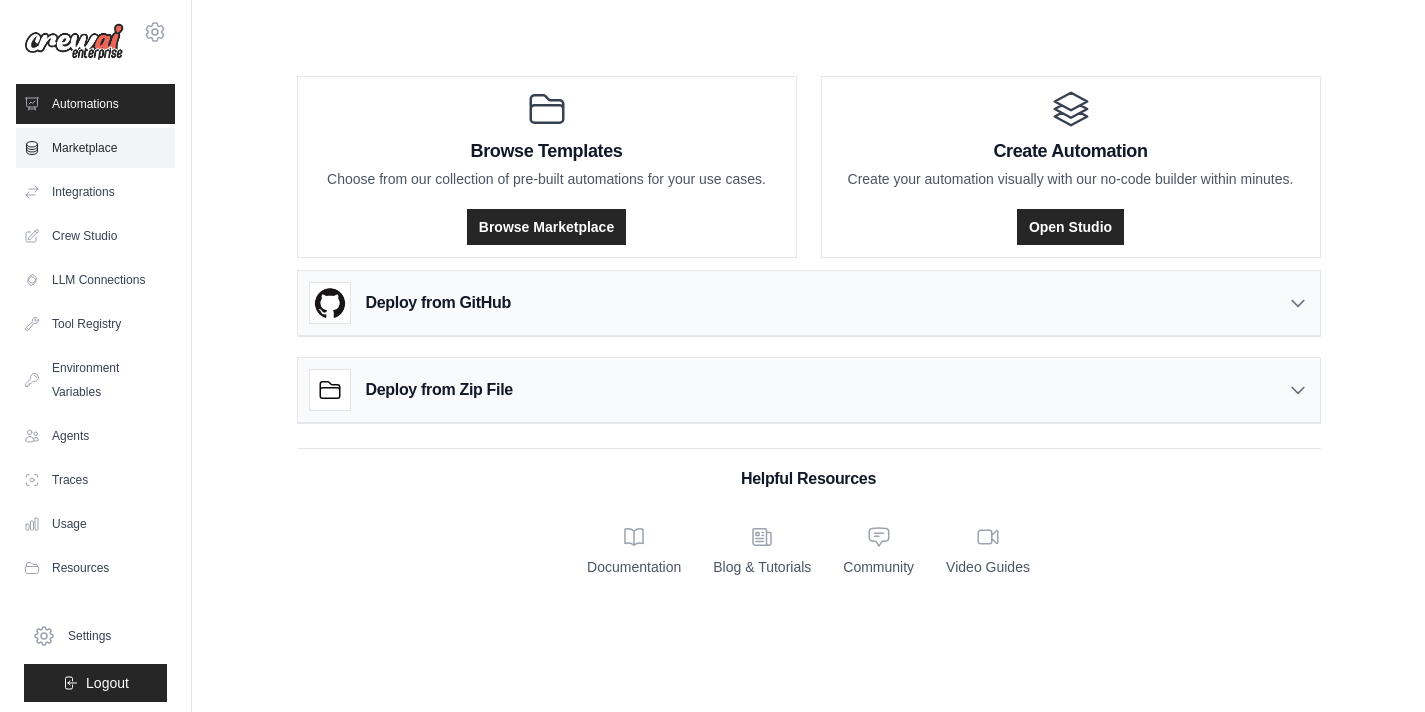 click on "Marketplace" at bounding box center [95, 148] 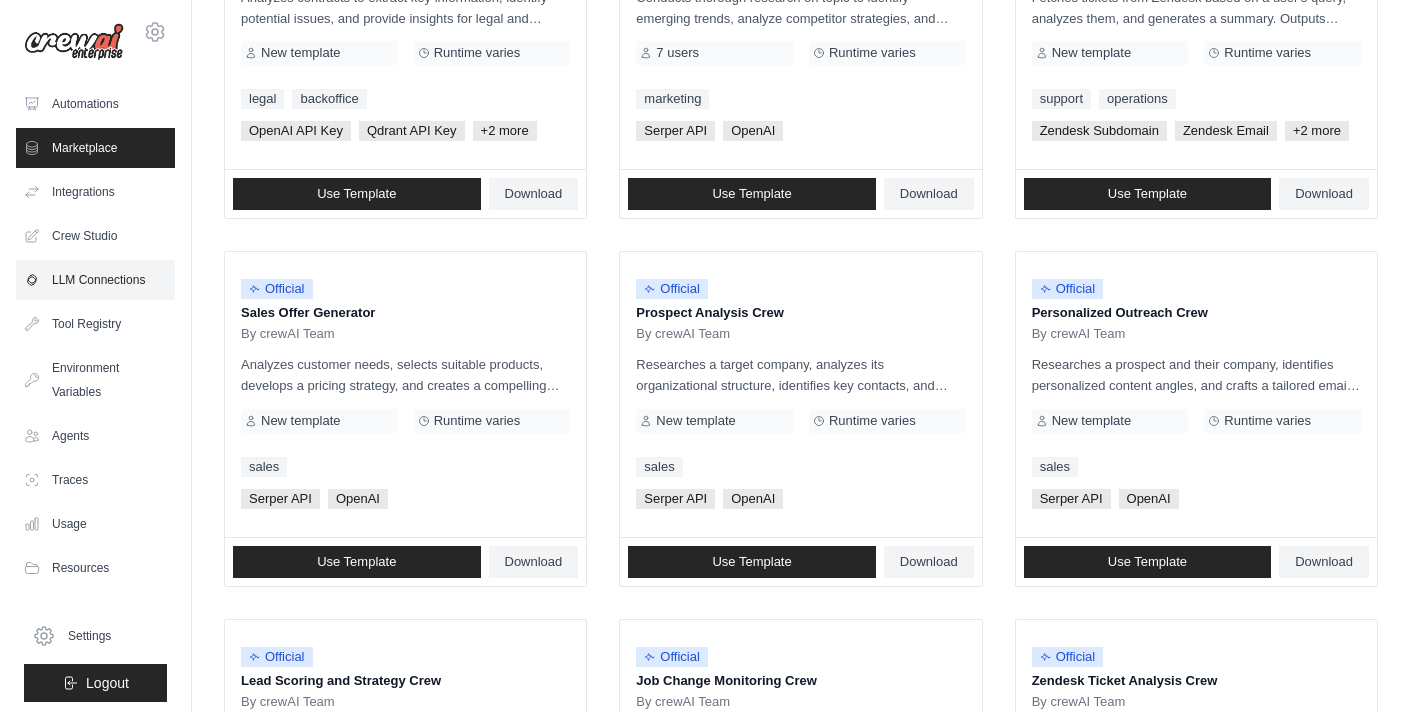 scroll, scrollTop: 390, scrollLeft: 0, axis: vertical 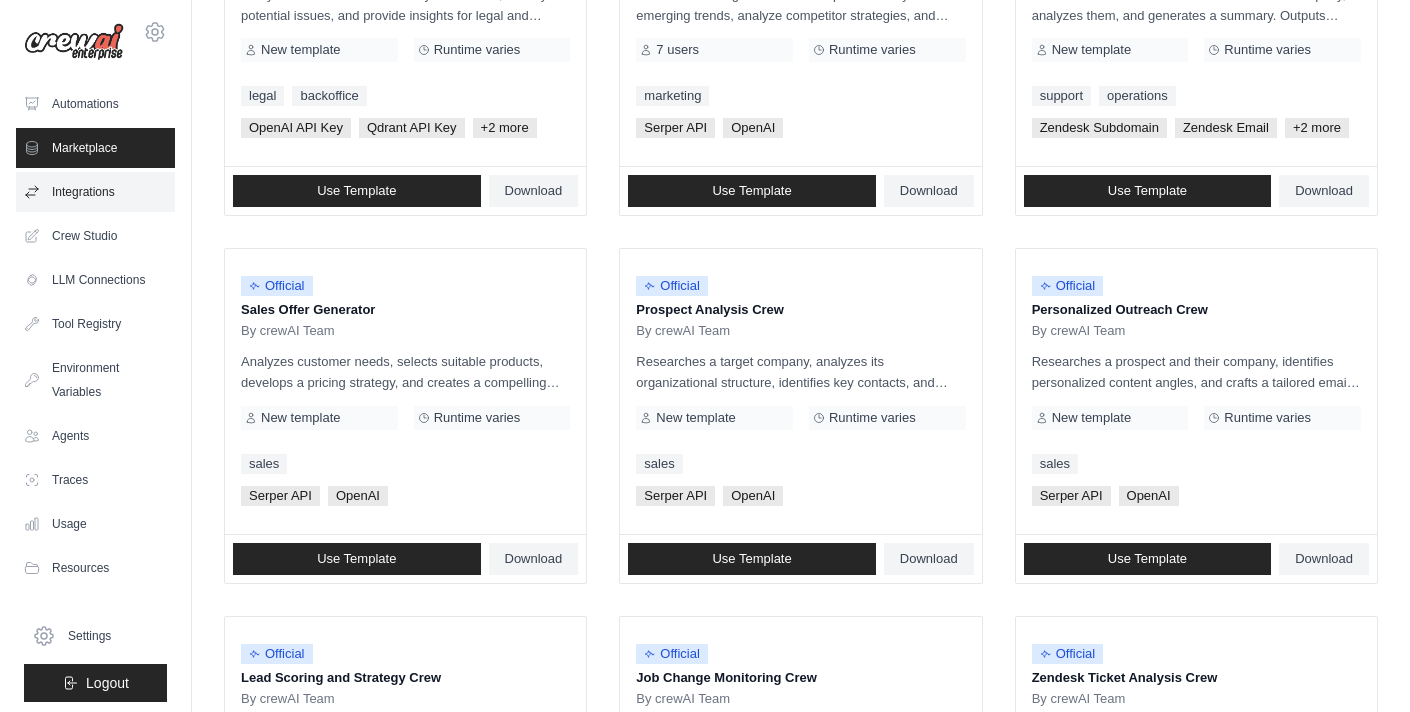click on "Integrations" at bounding box center [95, 192] 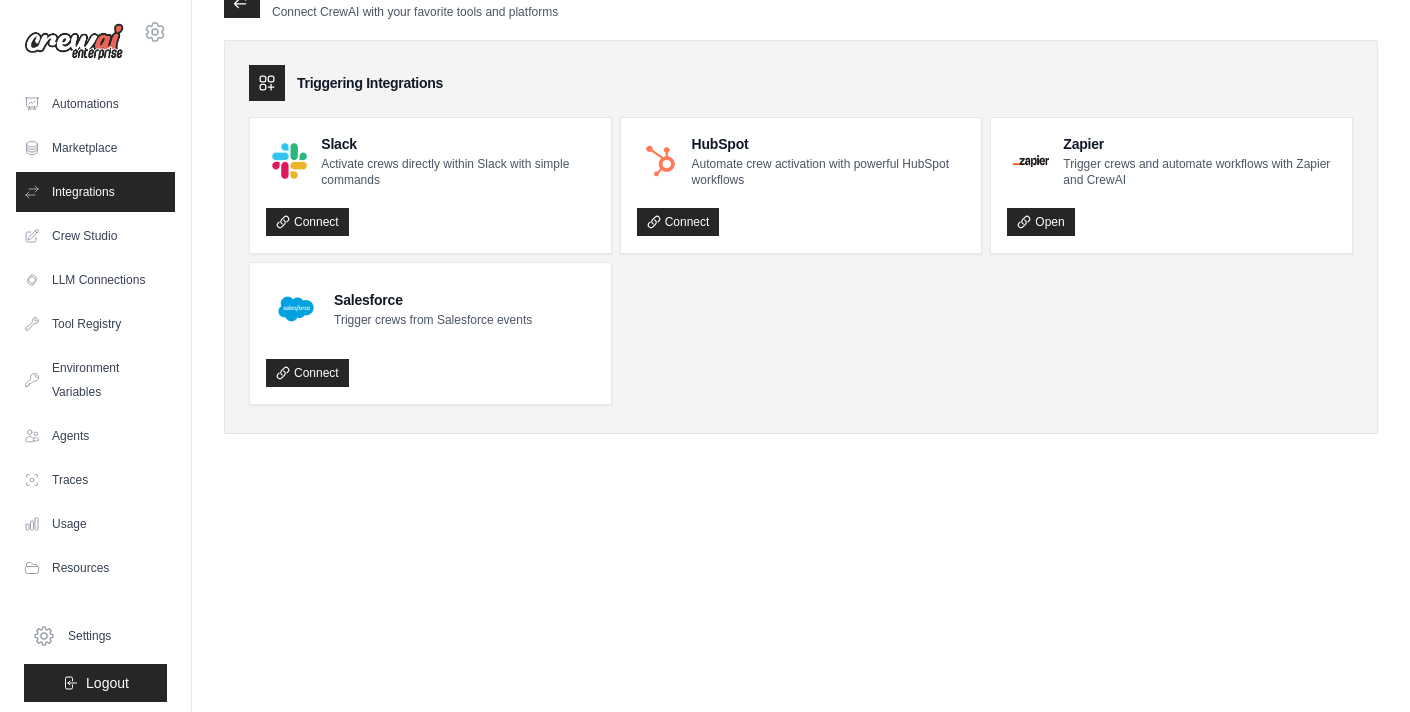 scroll, scrollTop: 0, scrollLeft: 0, axis: both 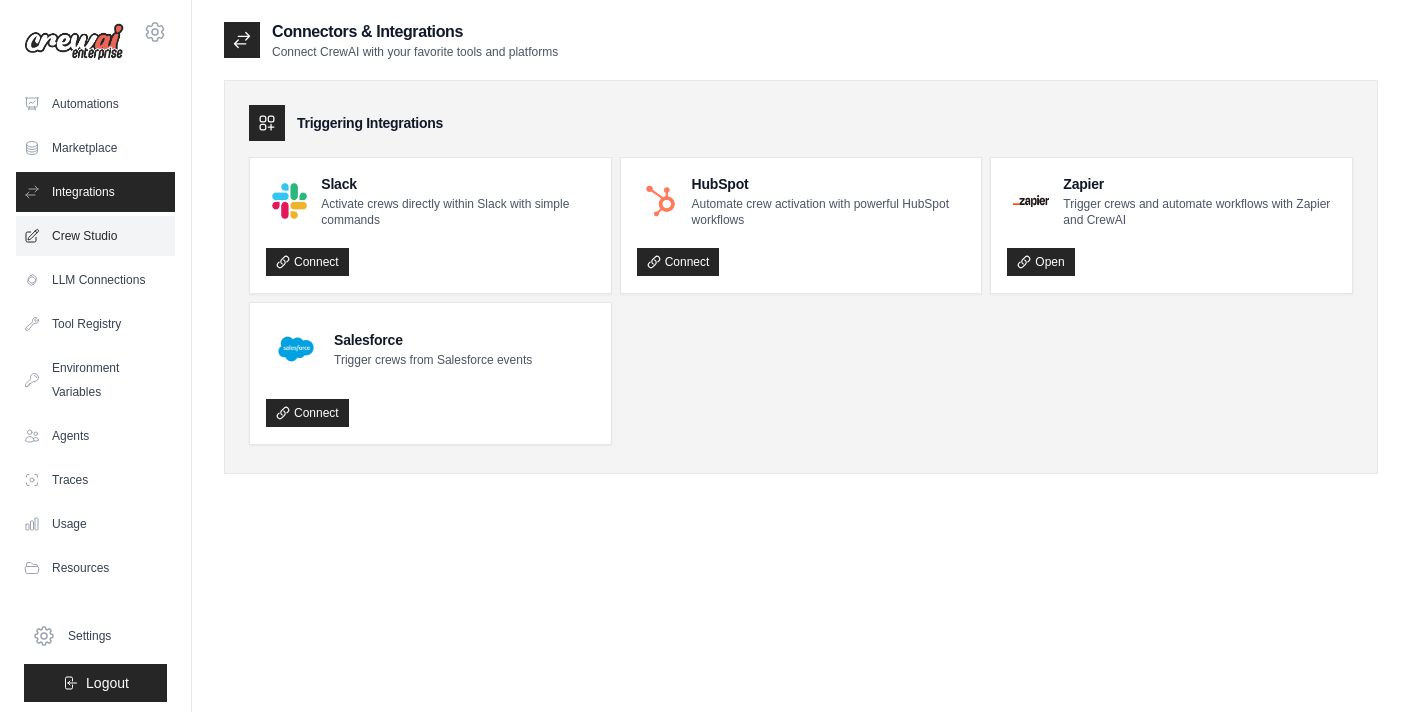 click on "Crew Studio" at bounding box center [95, 236] 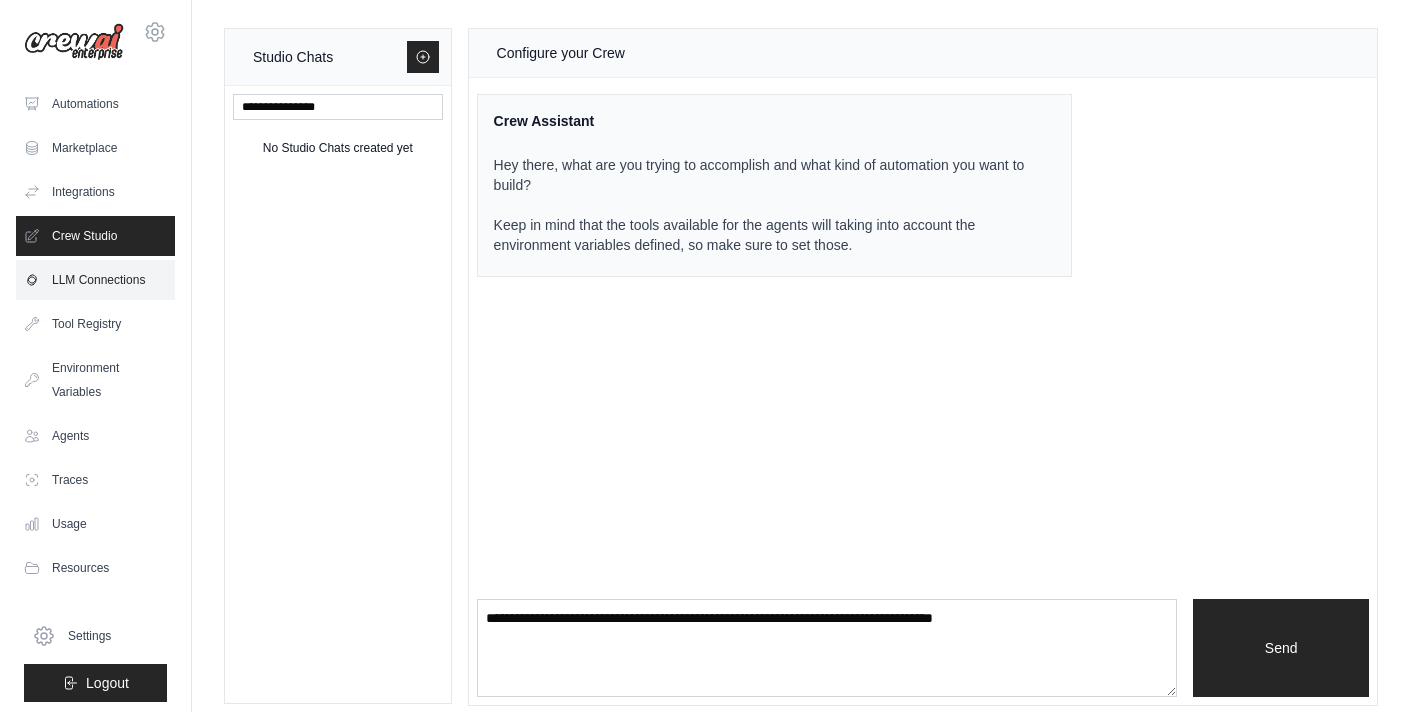 click on "LLM Connections" at bounding box center (95, 280) 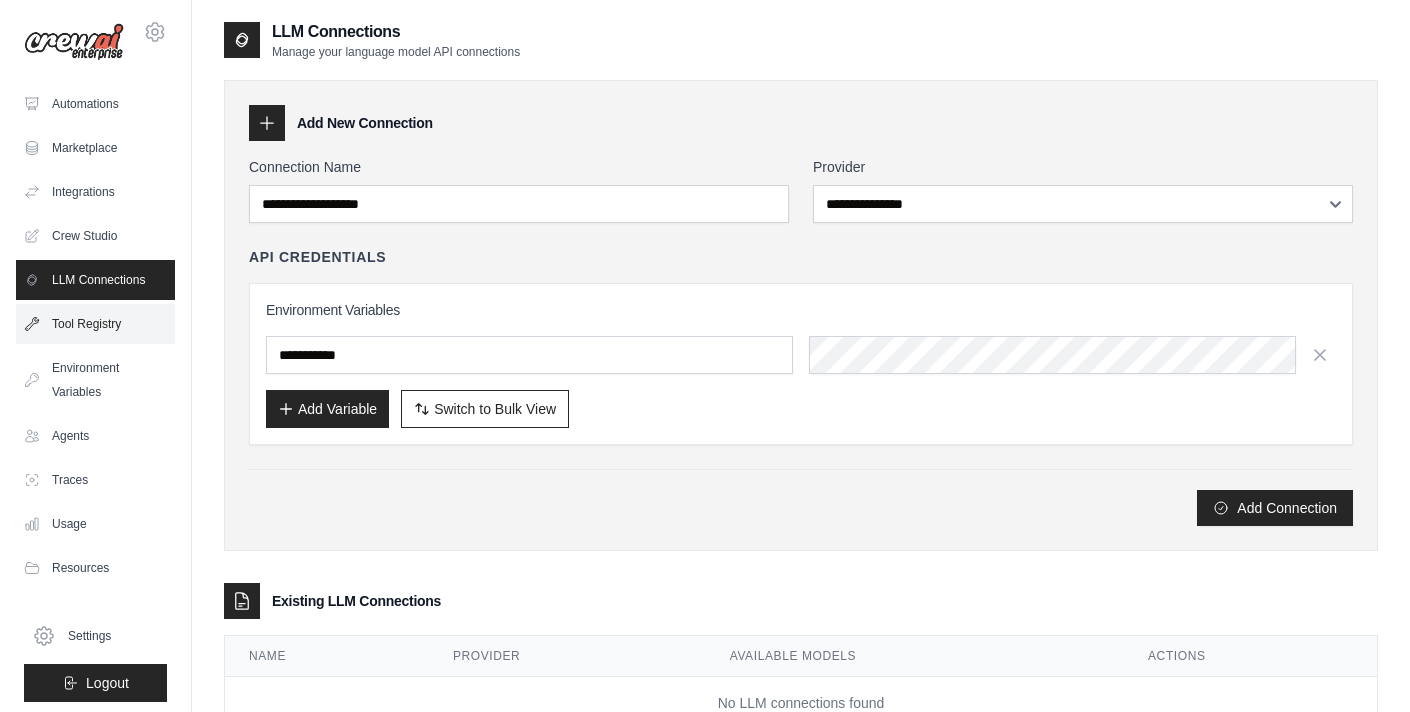 click on "Tool Registry" at bounding box center [95, 324] 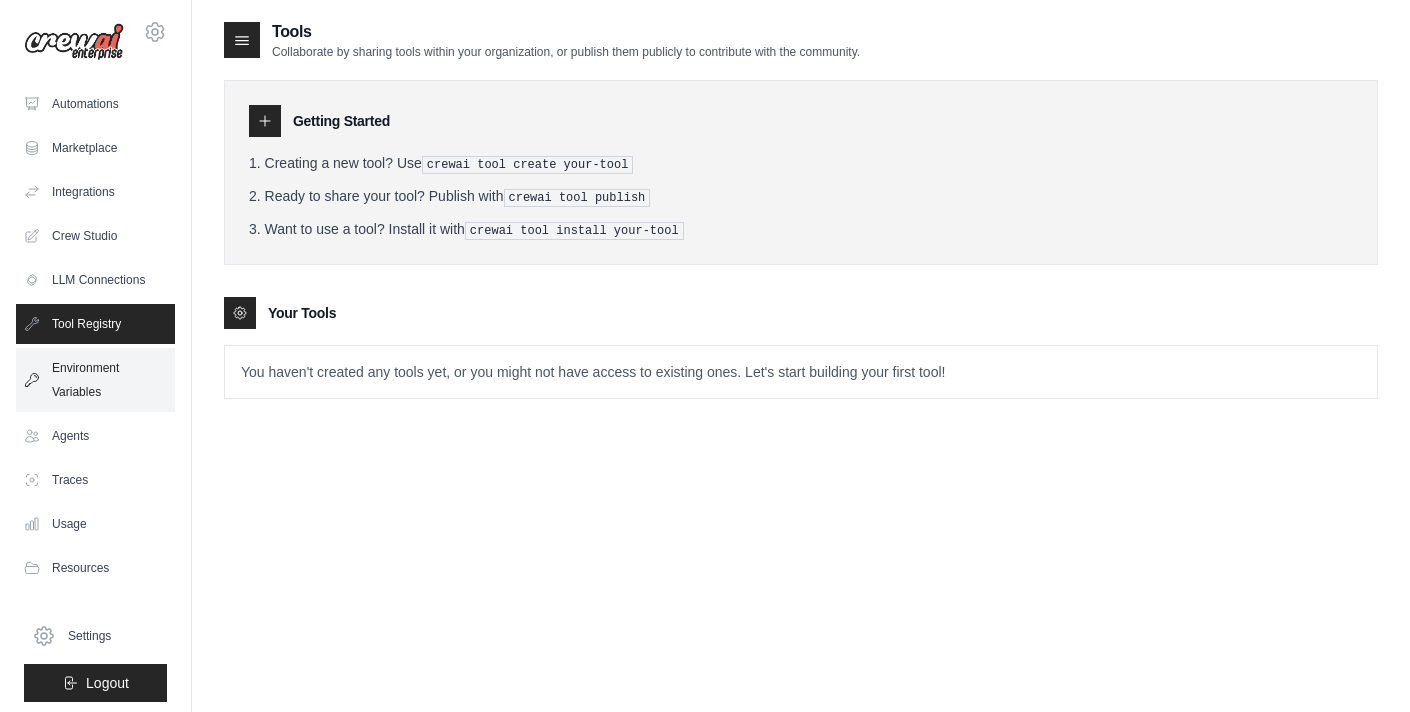 click on "Environment Variables" at bounding box center (95, 380) 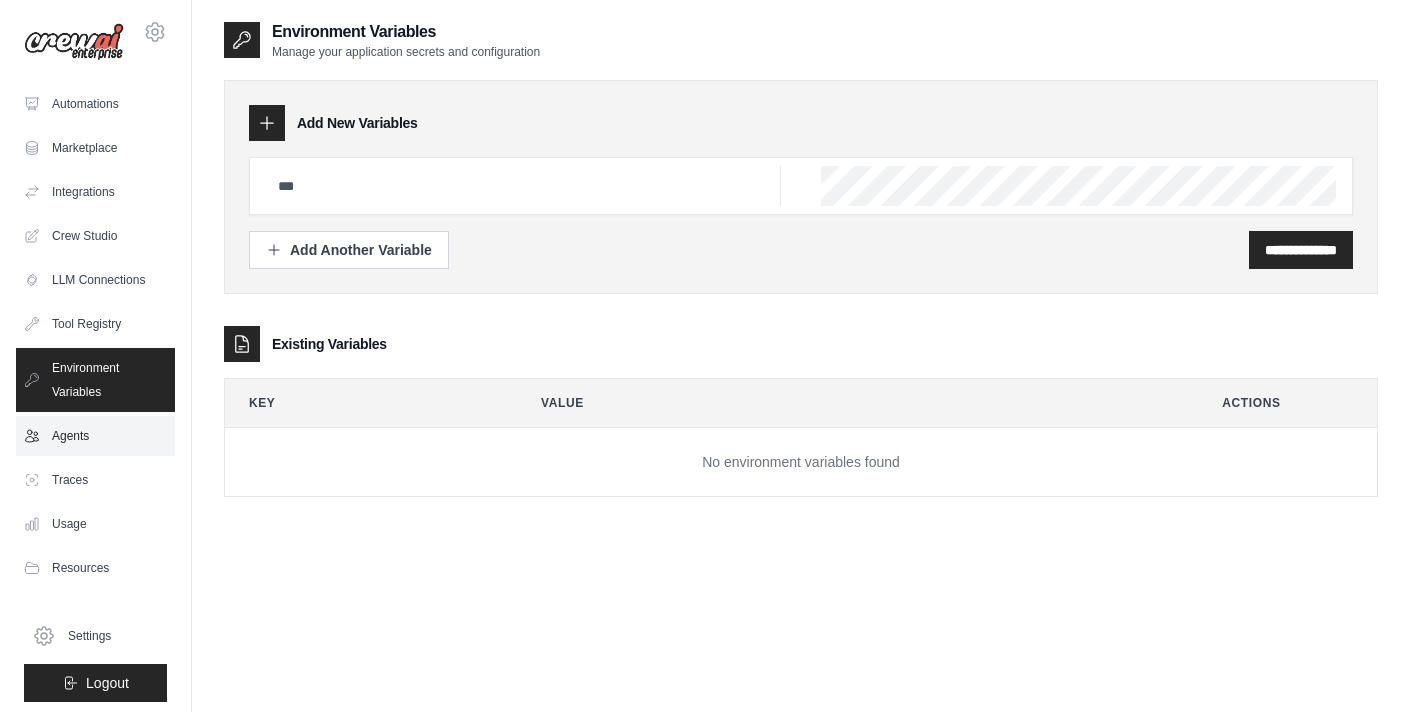 click on "Agents" at bounding box center (95, 436) 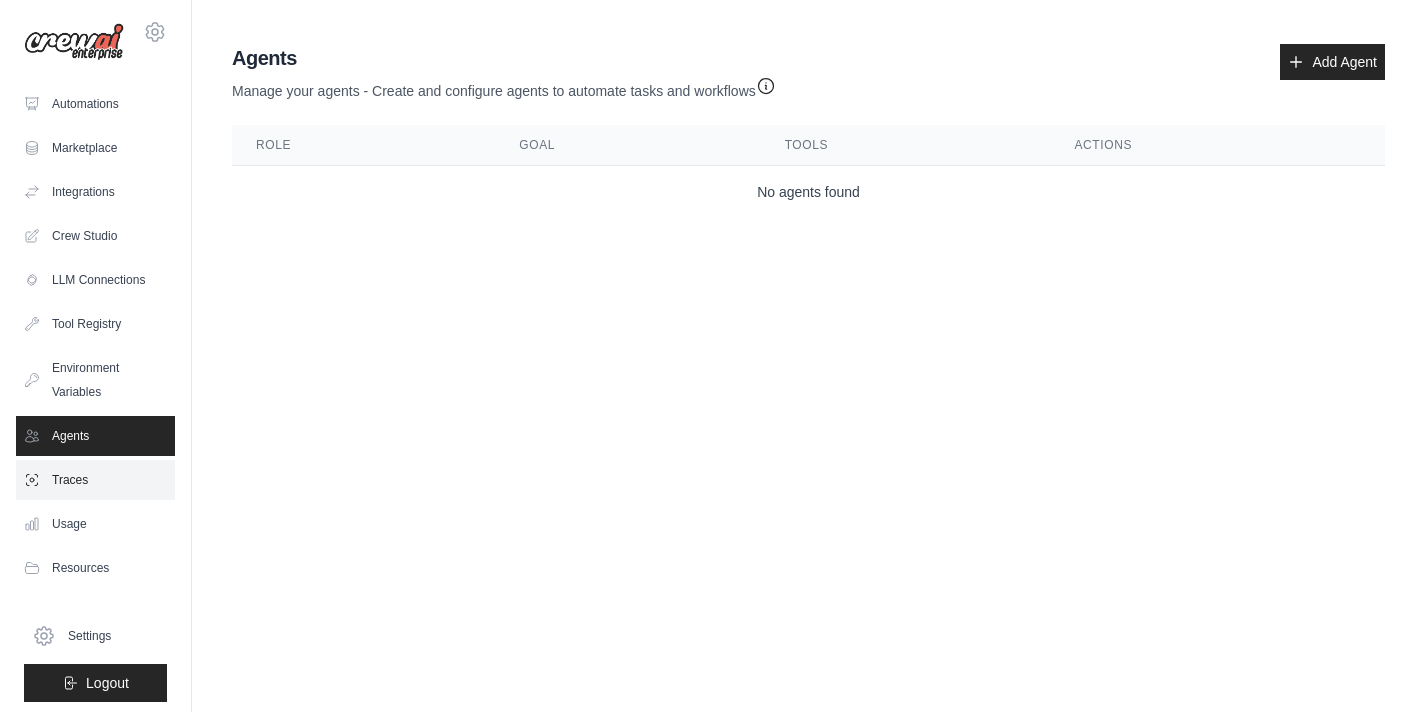 click on "Traces" at bounding box center (95, 480) 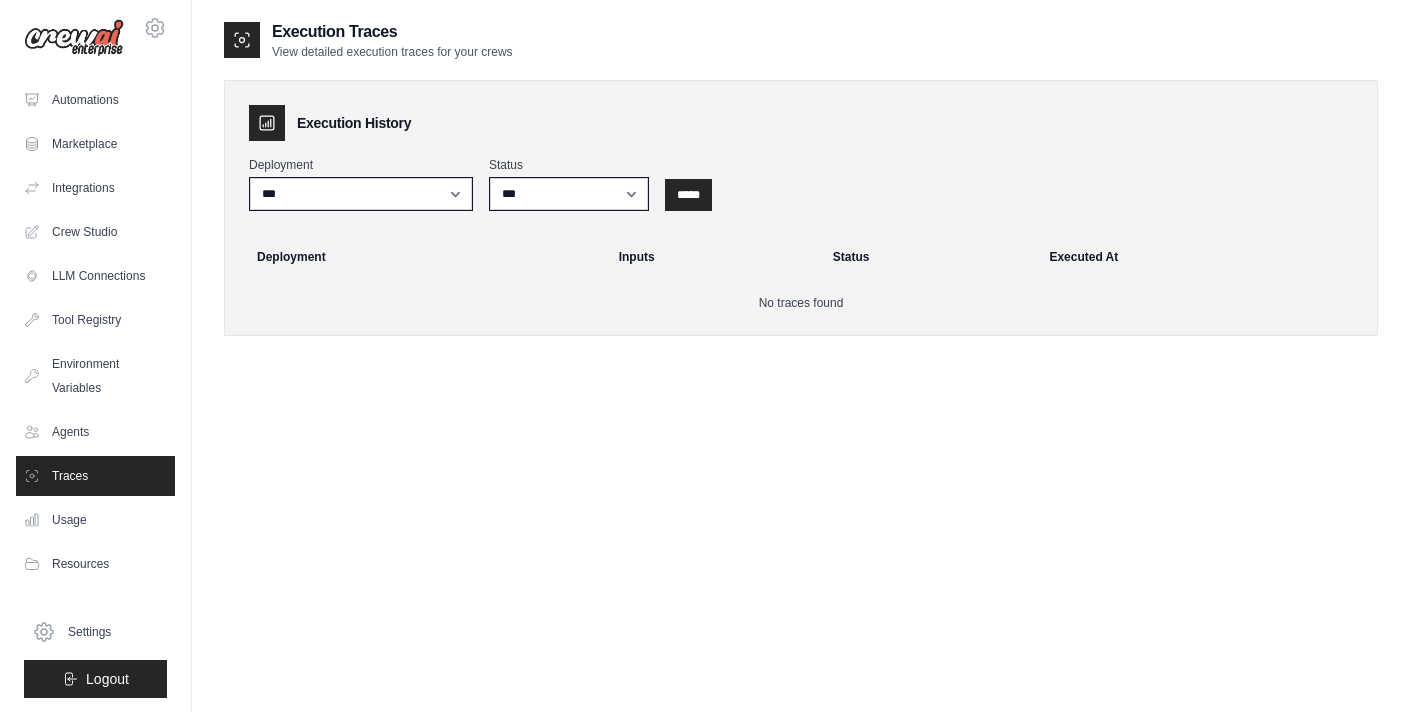 scroll, scrollTop: 6, scrollLeft: 0, axis: vertical 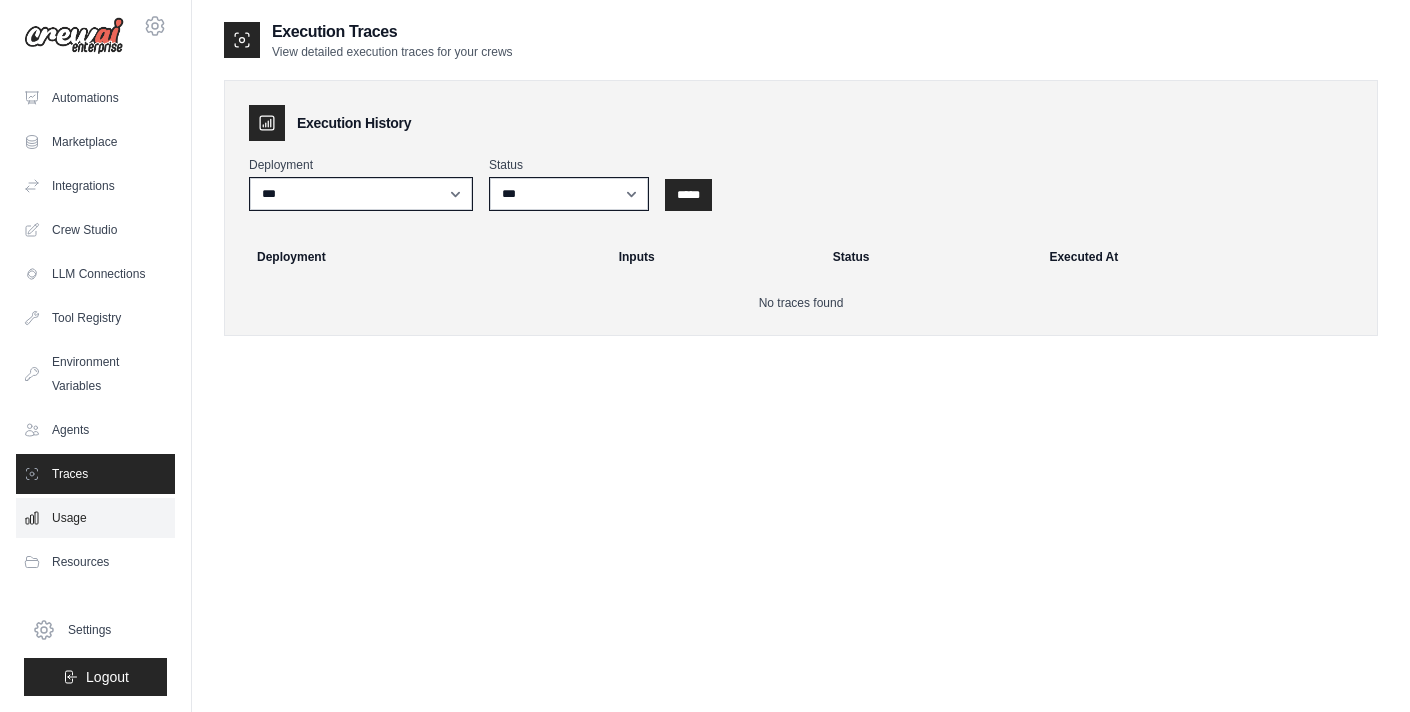 click on "Usage" at bounding box center [95, 518] 